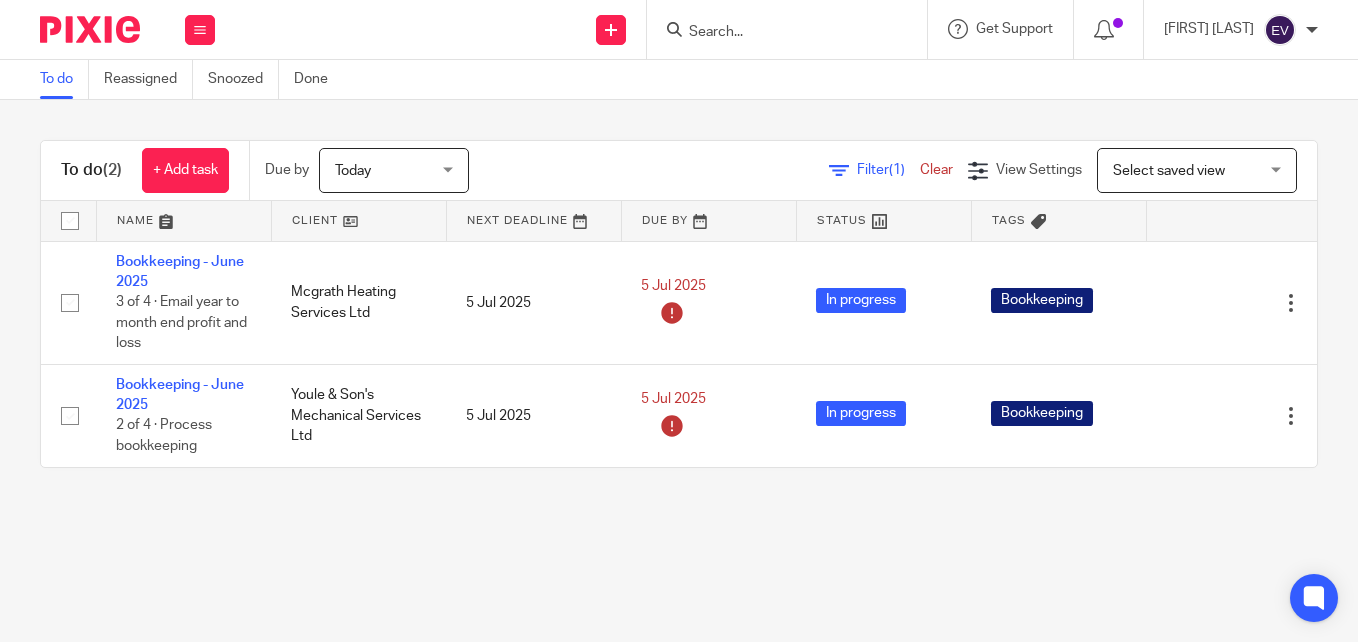 scroll, scrollTop: 0, scrollLeft: 0, axis: both 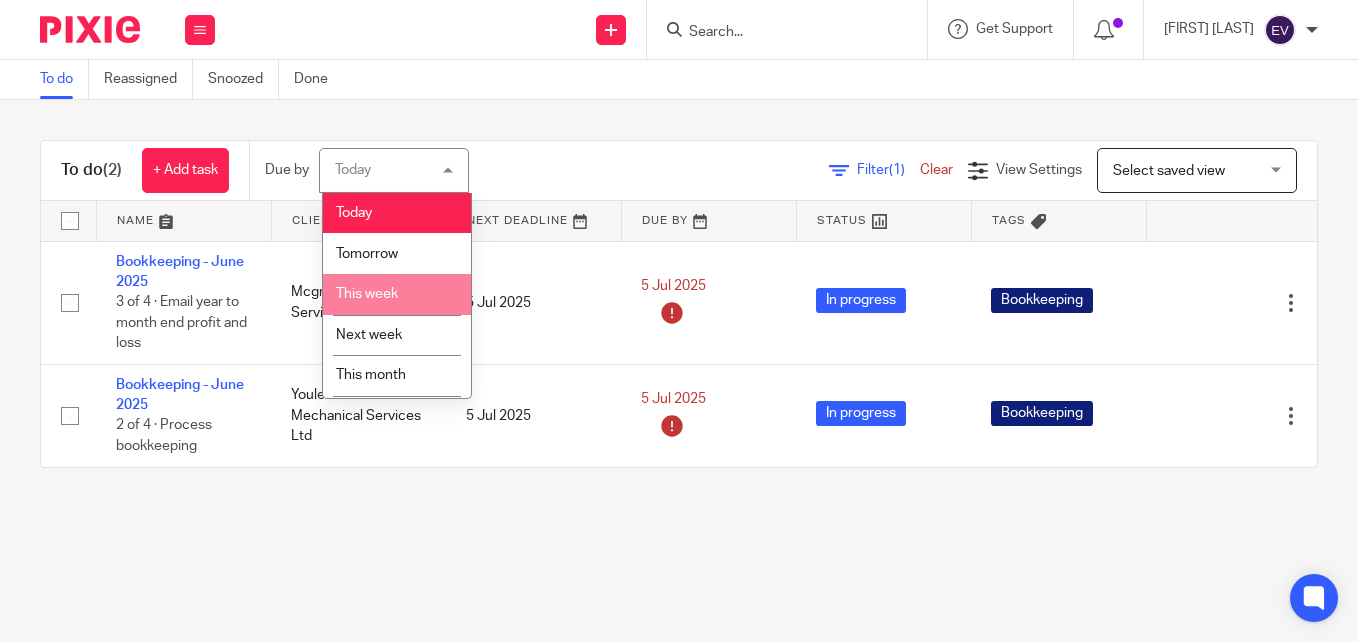 click on "This week" at bounding box center [397, 294] 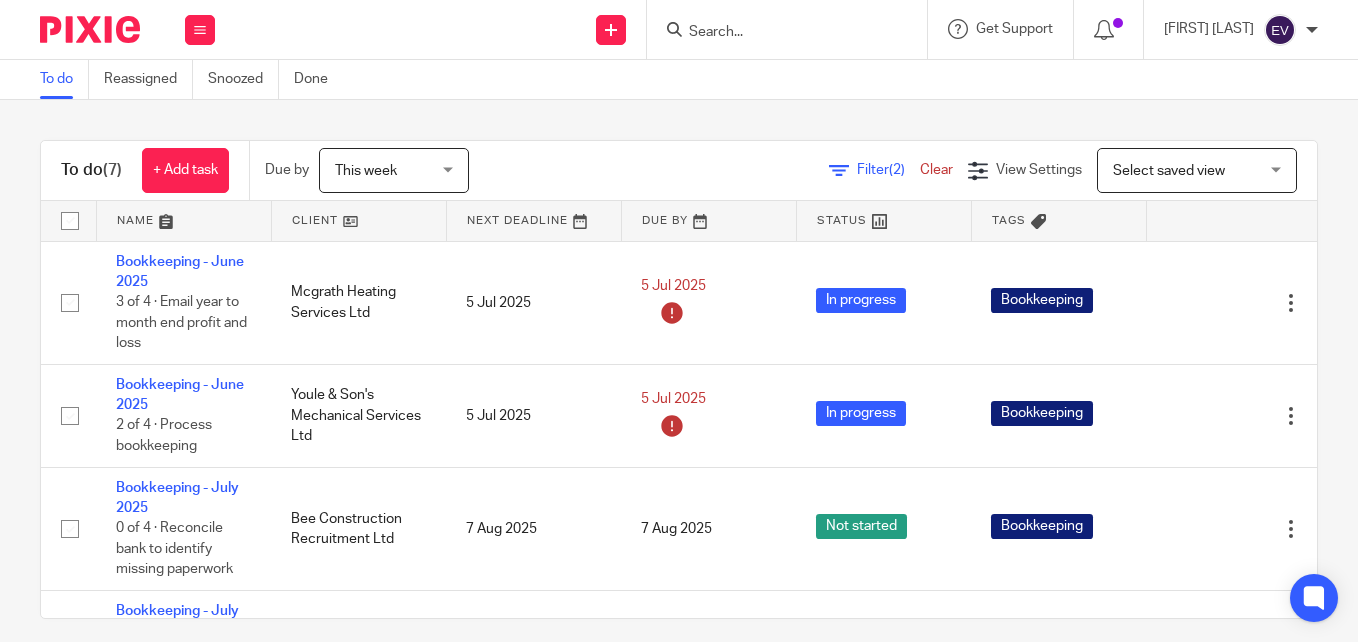 scroll, scrollTop: 0, scrollLeft: 0, axis: both 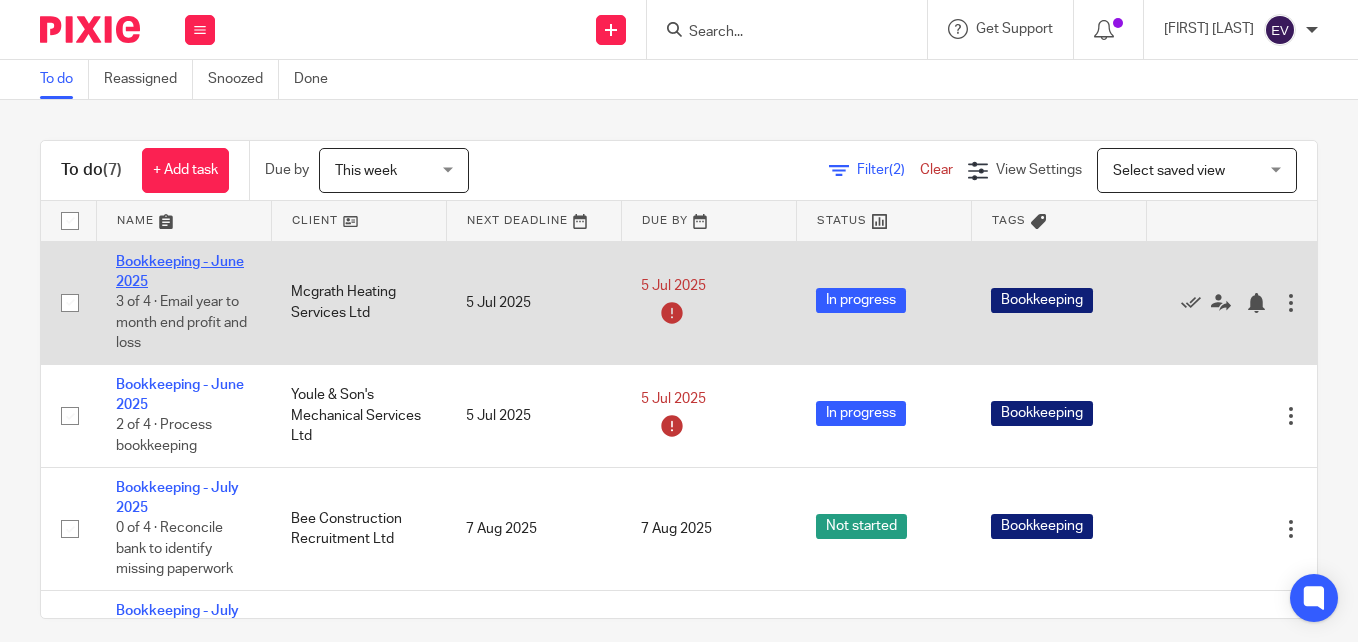 click on "Bookkeeping - June 2025" at bounding box center (180, 272) 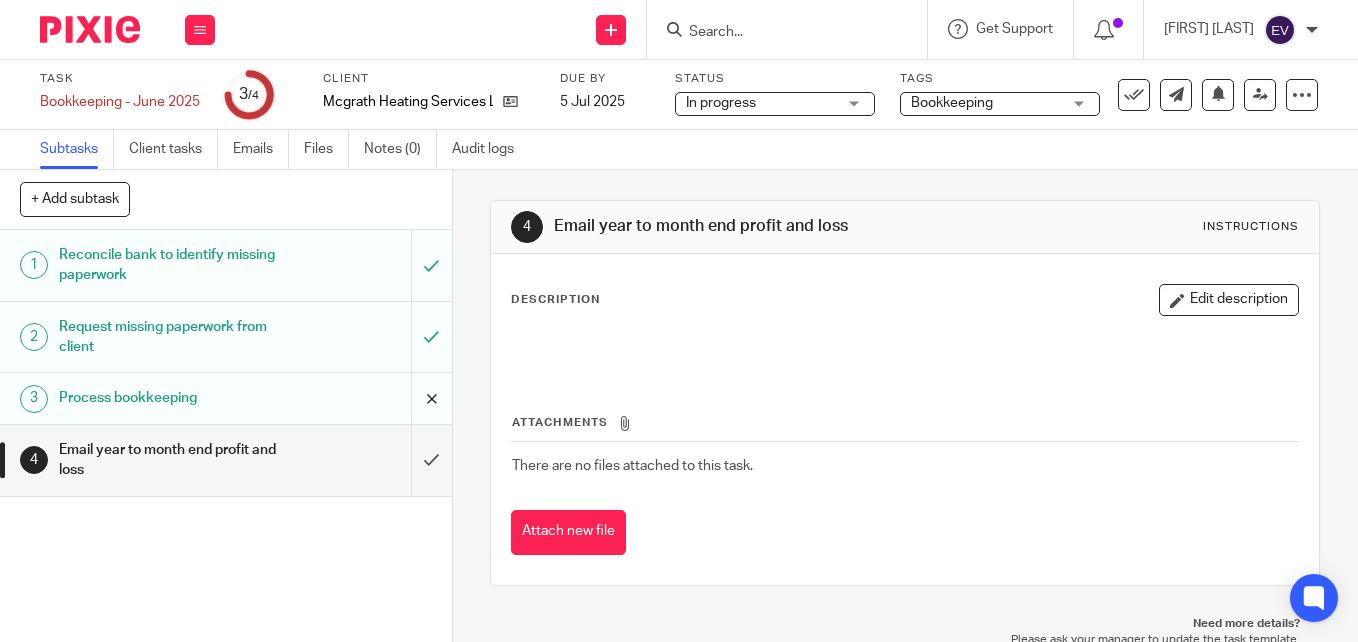 scroll, scrollTop: 0, scrollLeft: 0, axis: both 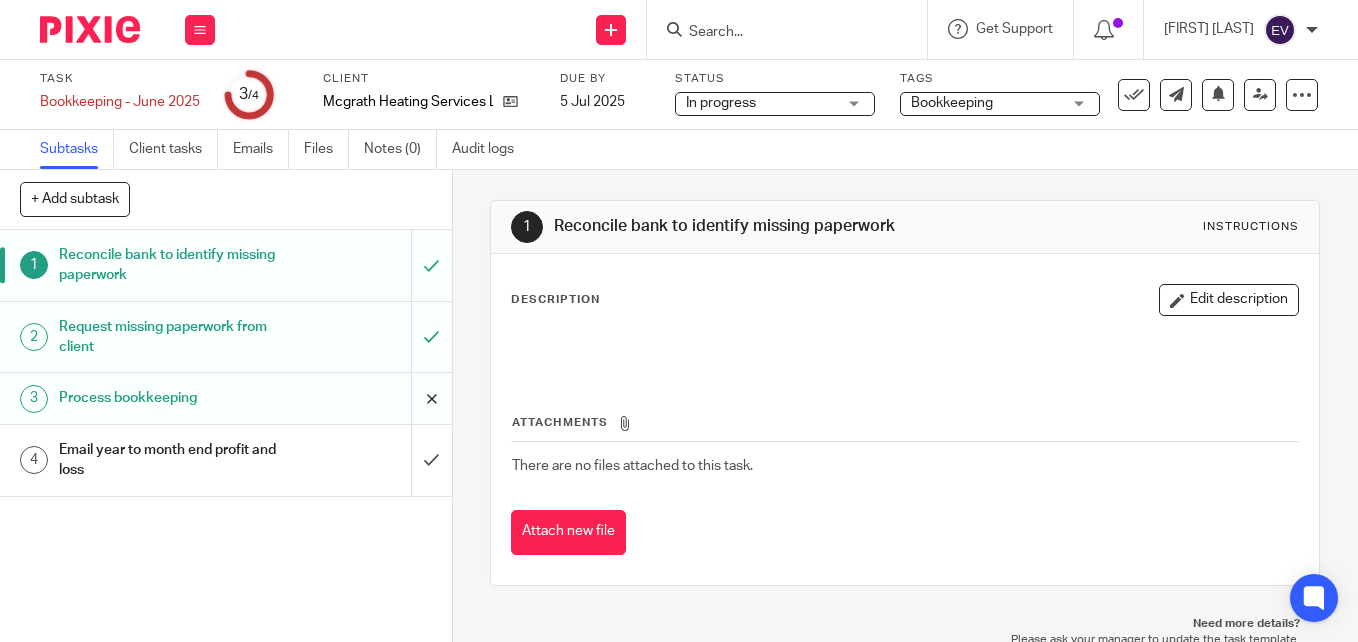 click at bounding box center [226, 398] 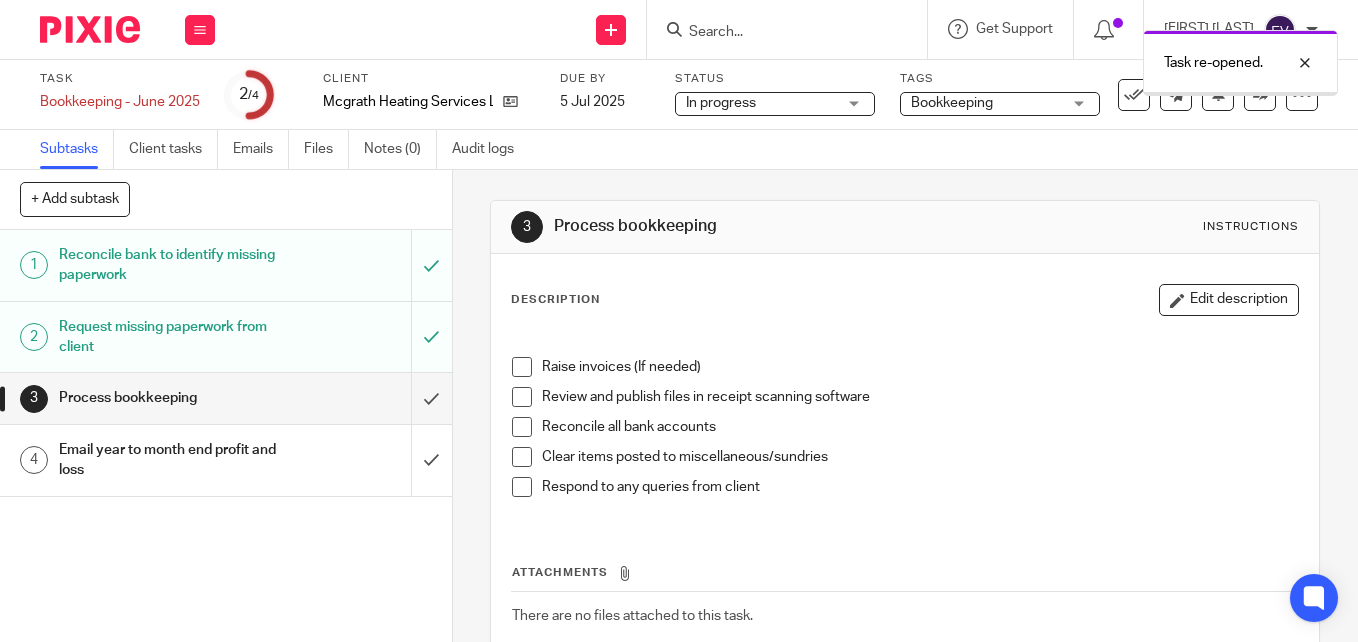 scroll, scrollTop: 0, scrollLeft: 0, axis: both 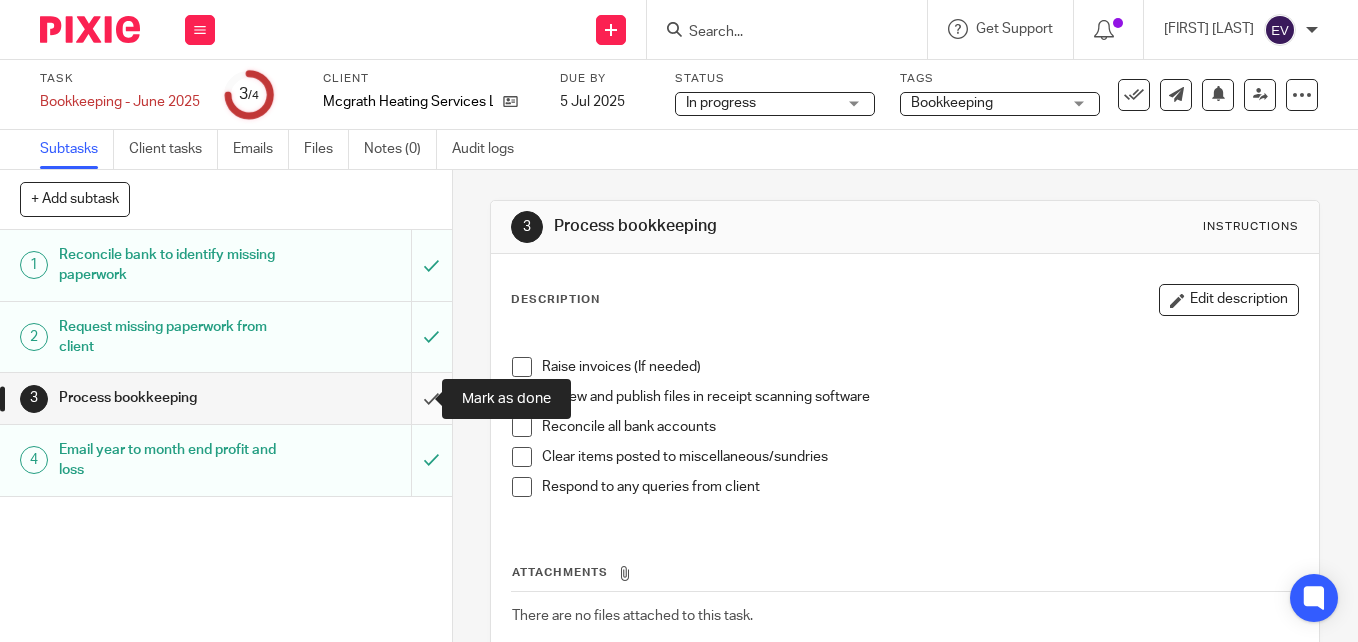 click at bounding box center (226, 398) 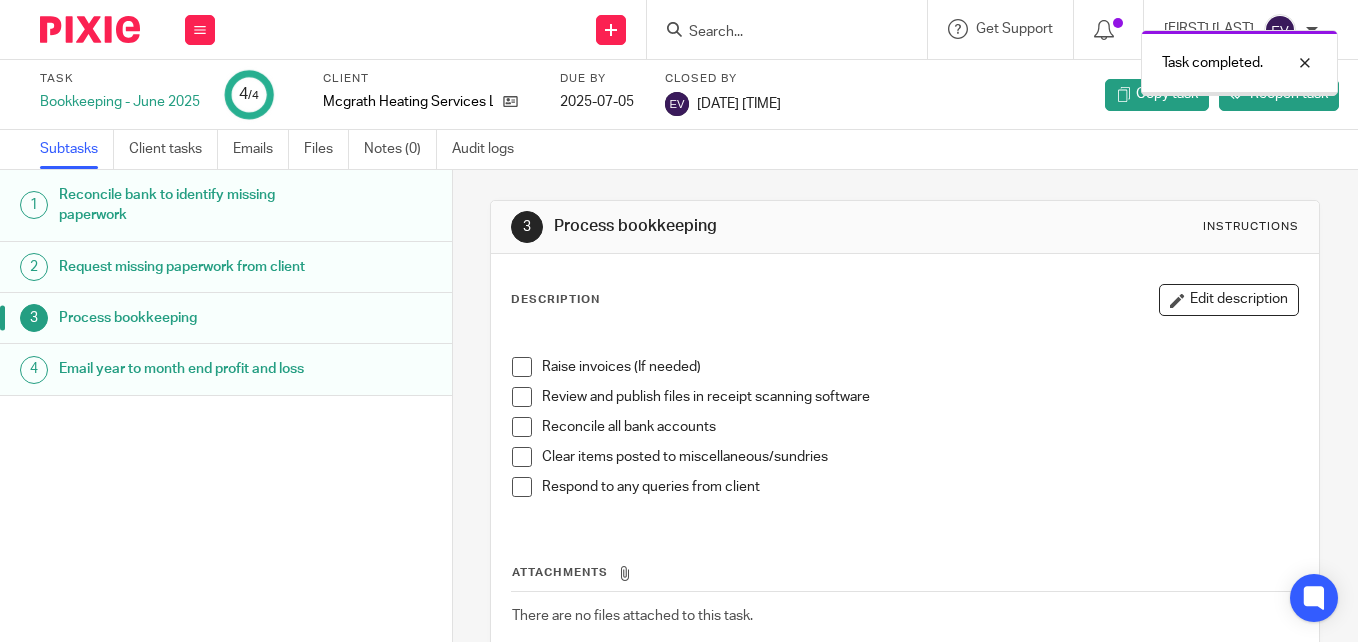 scroll, scrollTop: 0, scrollLeft: 0, axis: both 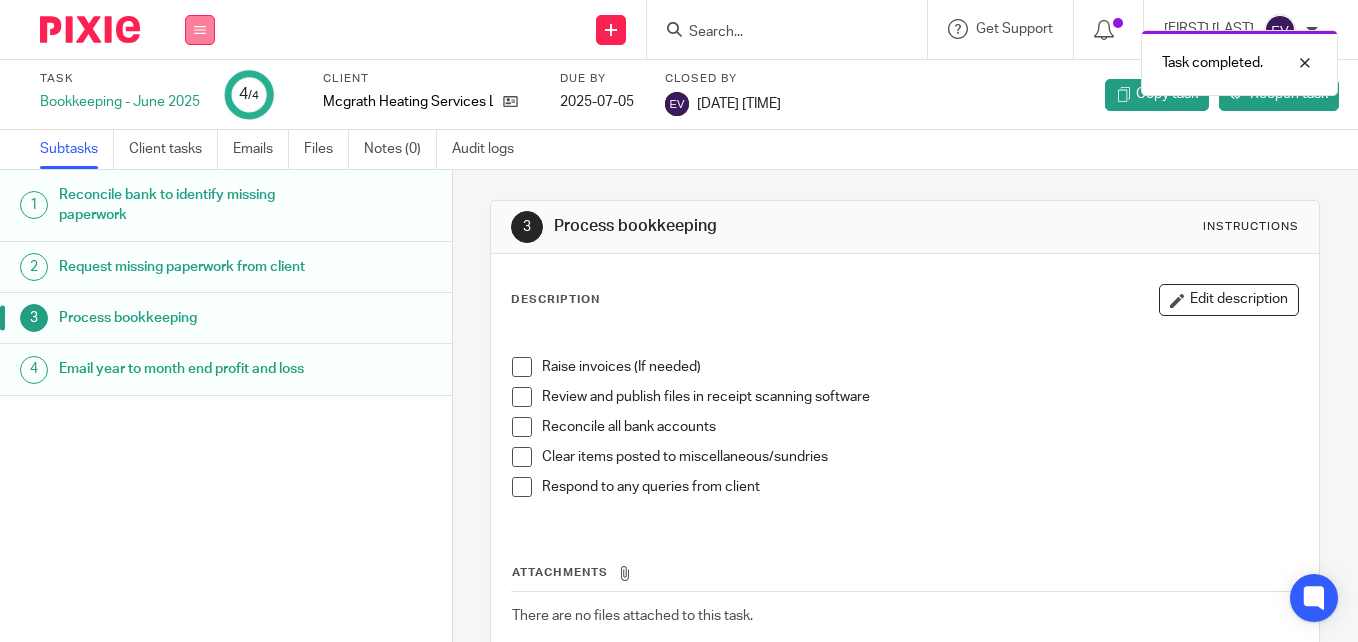 click at bounding box center (200, 30) 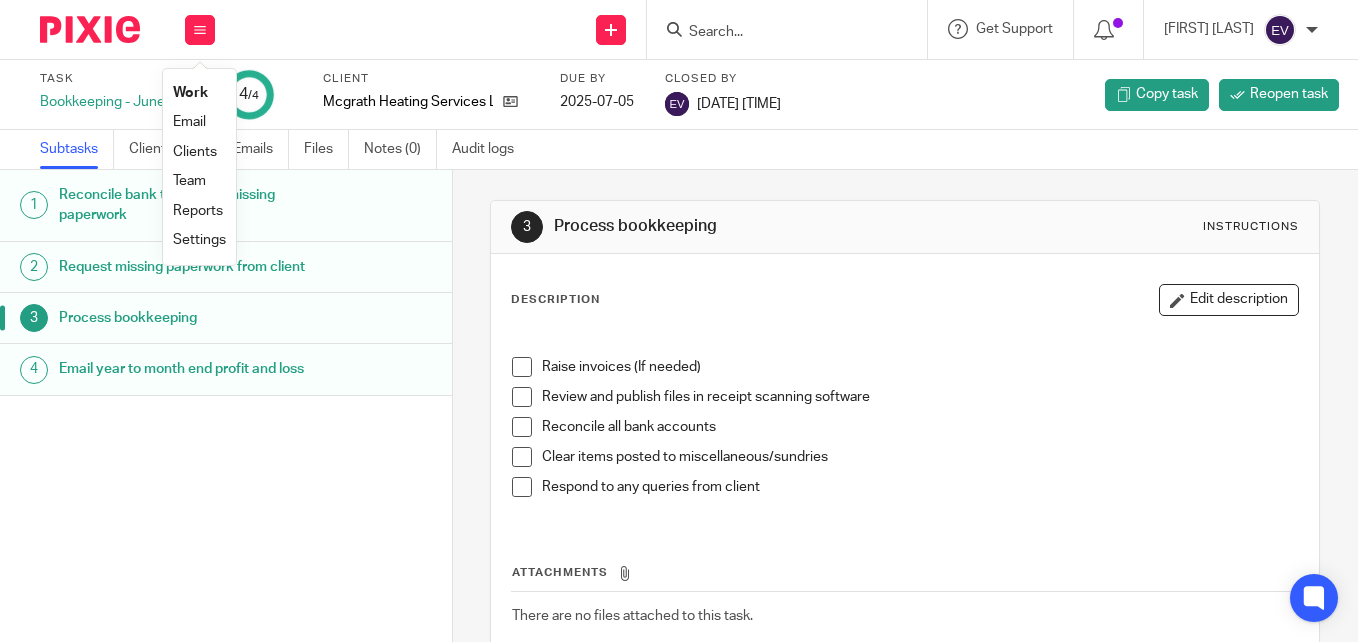 click on "Work" at bounding box center (190, 93) 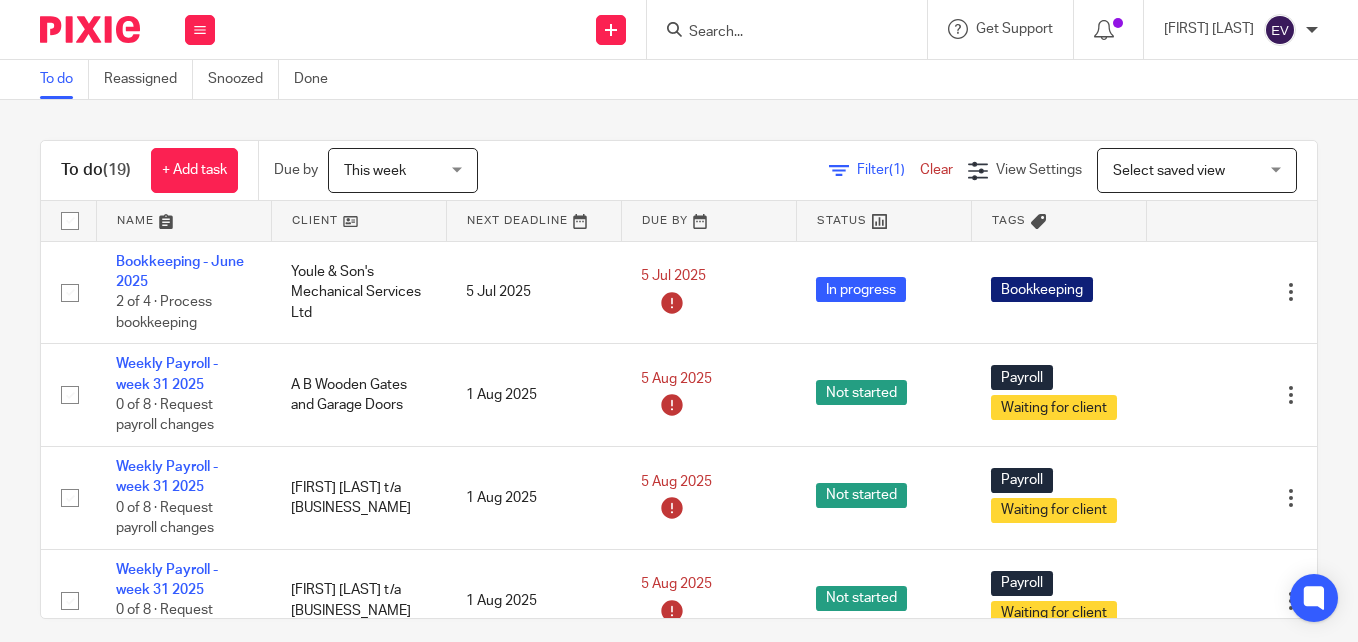 scroll, scrollTop: 0, scrollLeft: 0, axis: both 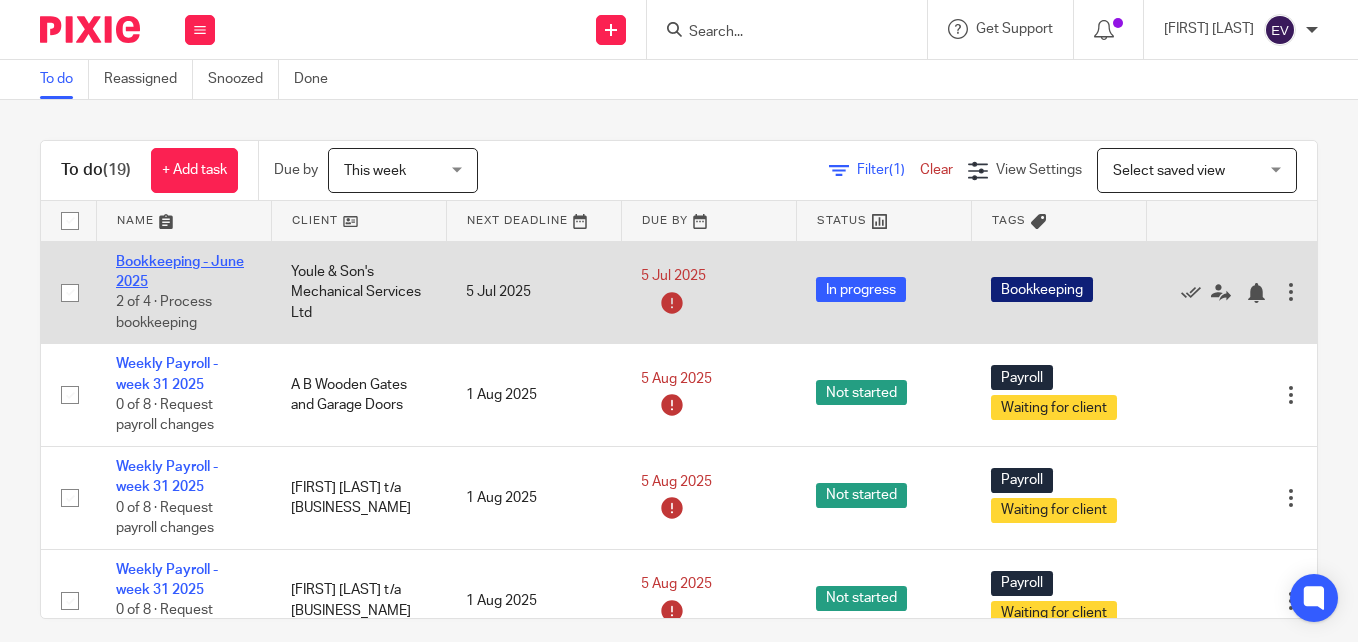 click on "Bookkeeping - June 2025" at bounding box center [180, 272] 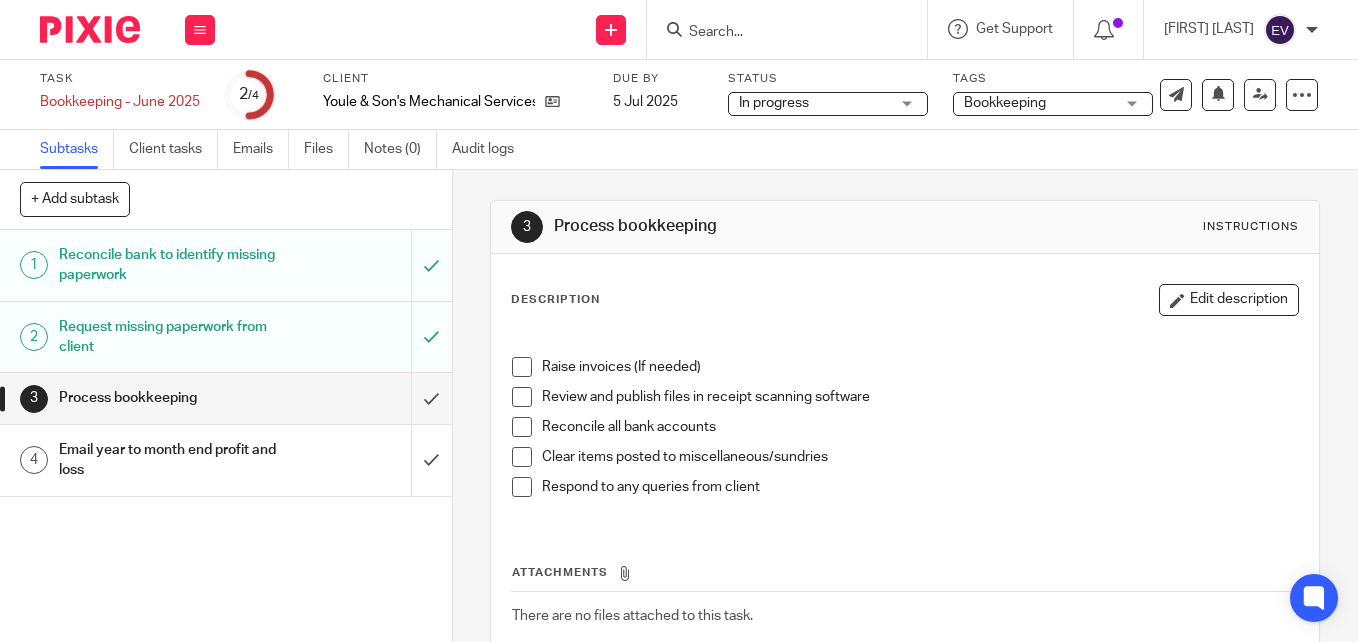 scroll, scrollTop: 0, scrollLeft: 0, axis: both 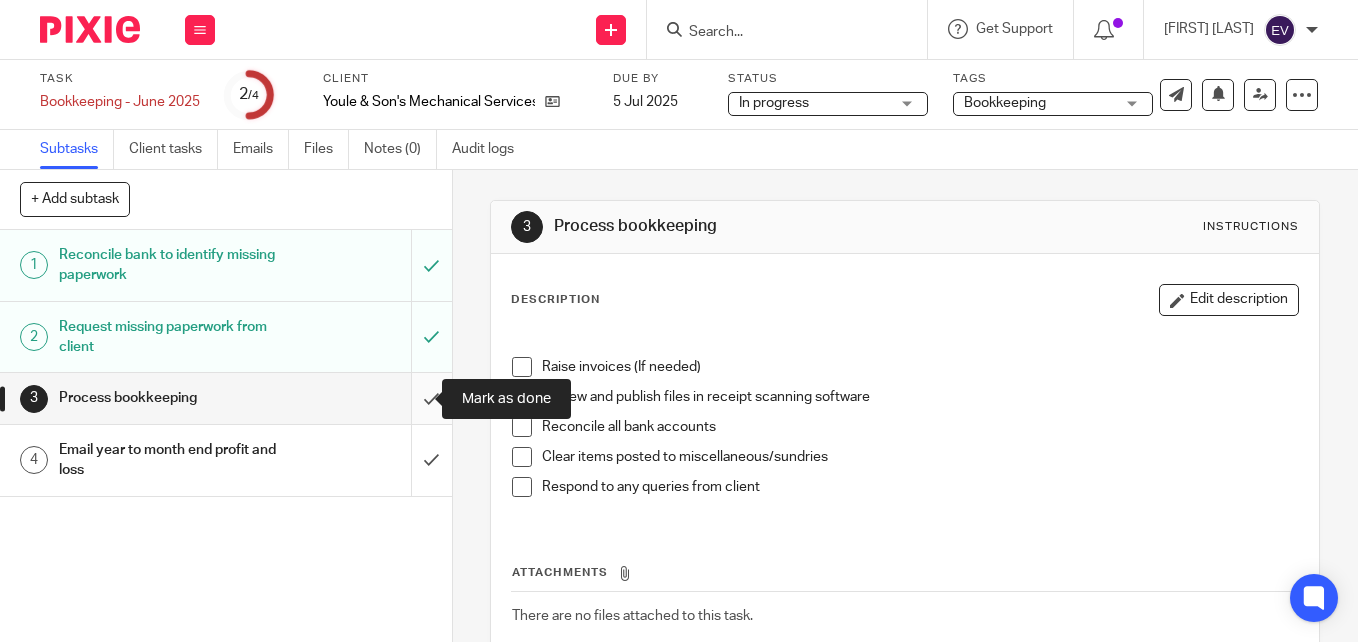click at bounding box center [226, 398] 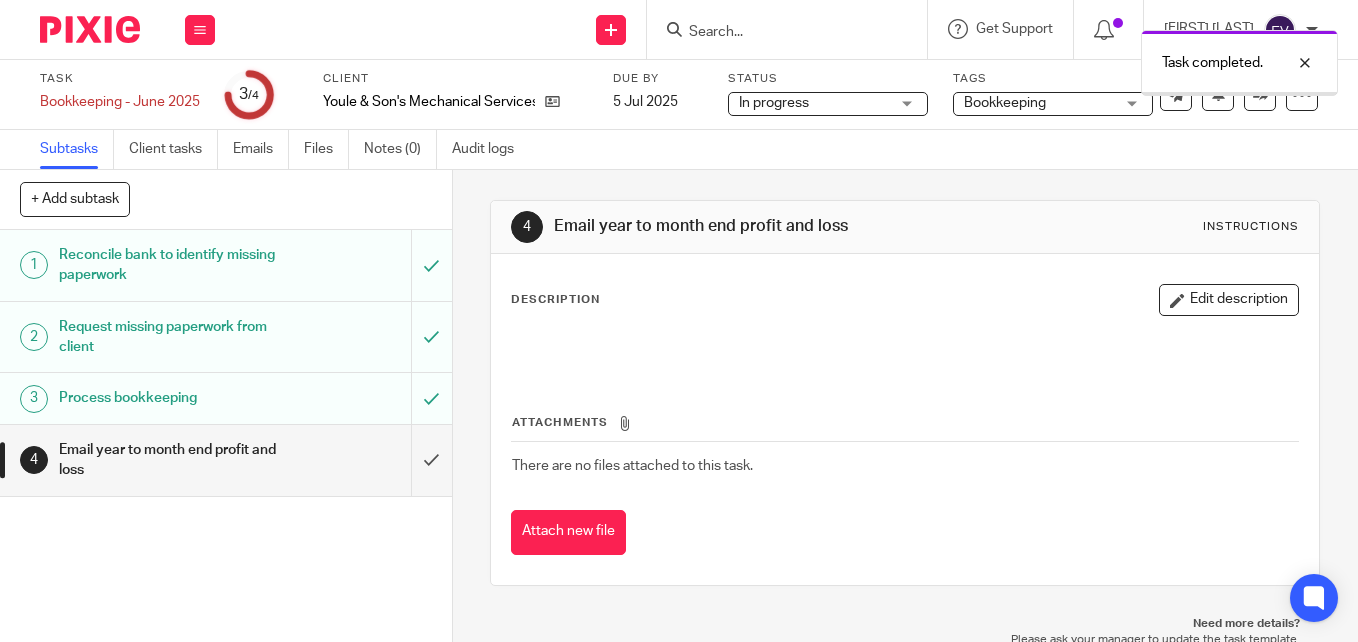 scroll, scrollTop: 0, scrollLeft: 0, axis: both 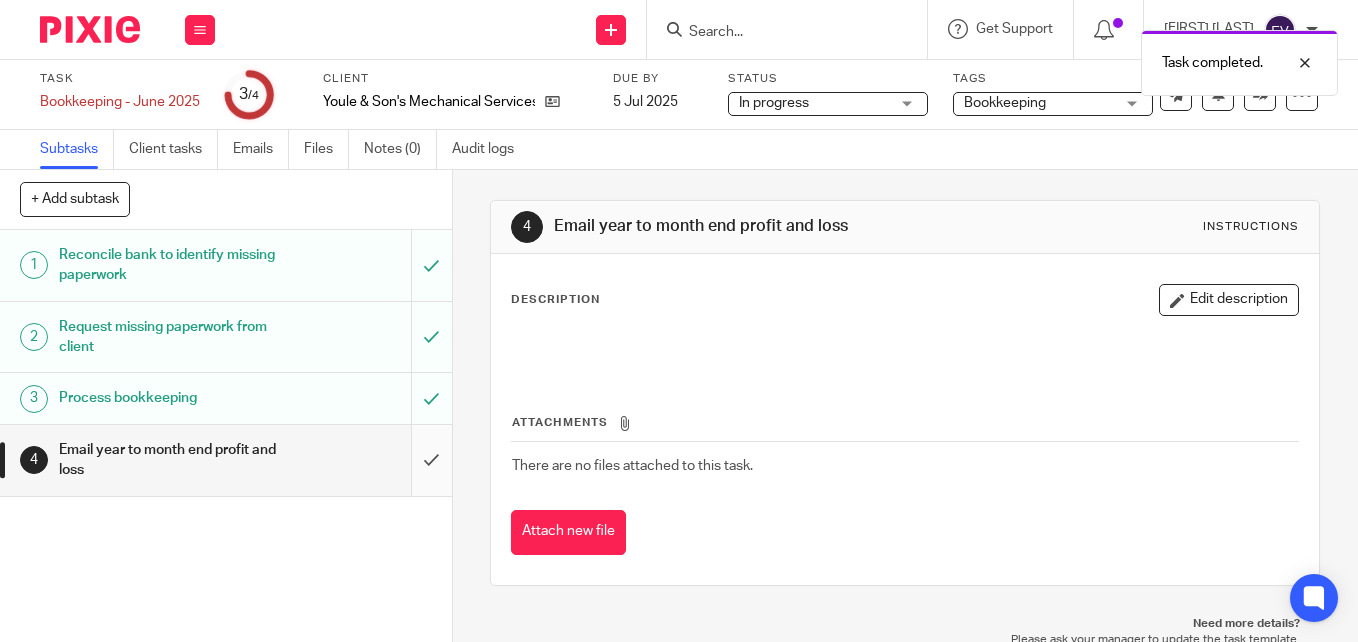 click at bounding box center (226, 460) 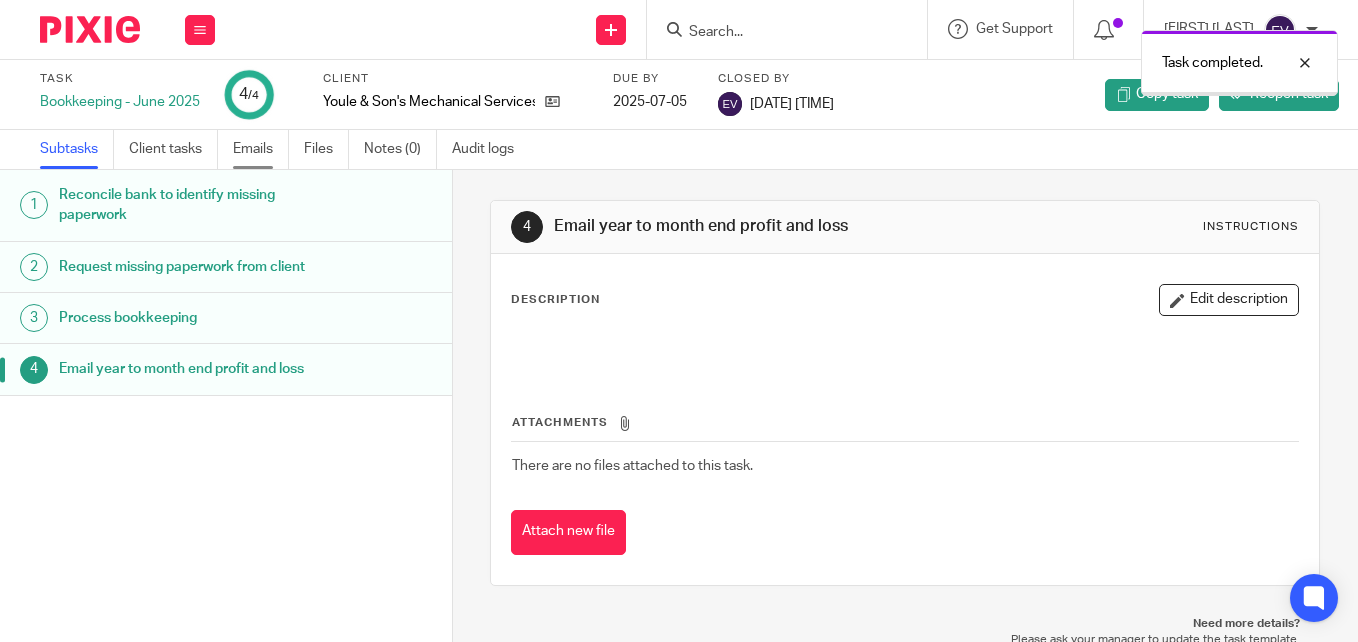 scroll, scrollTop: 0, scrollLeft: 0, axis: both 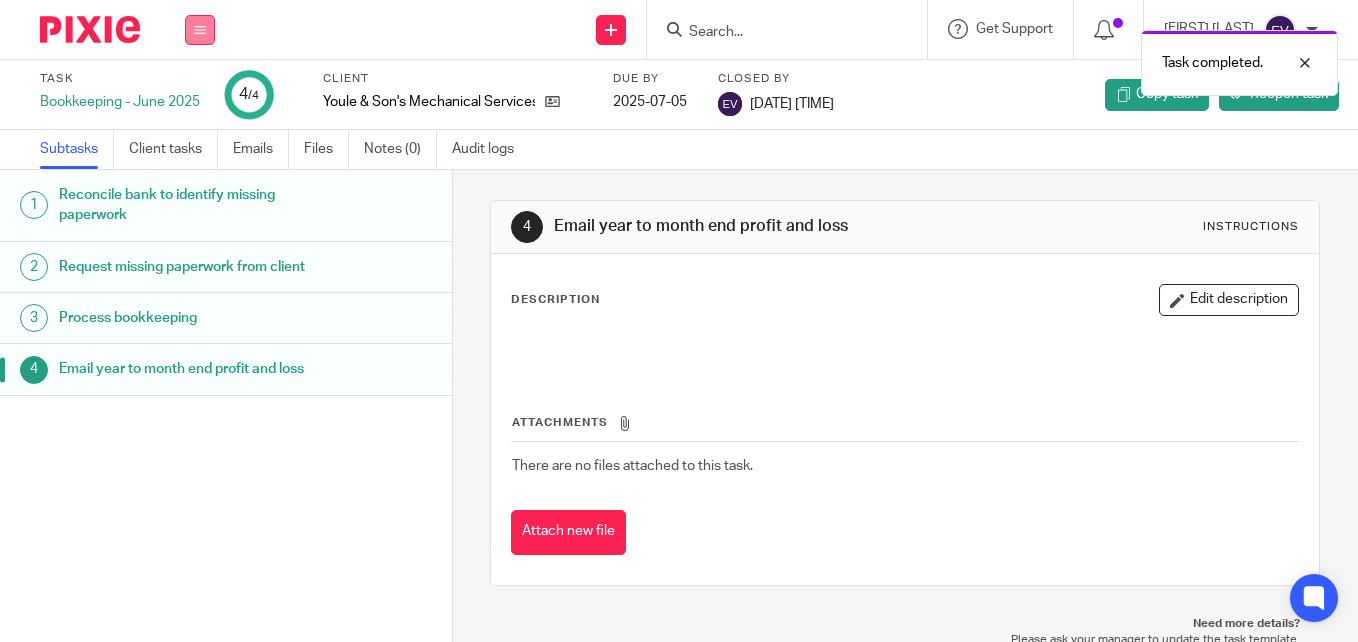 click at bounding box center (200, 30) 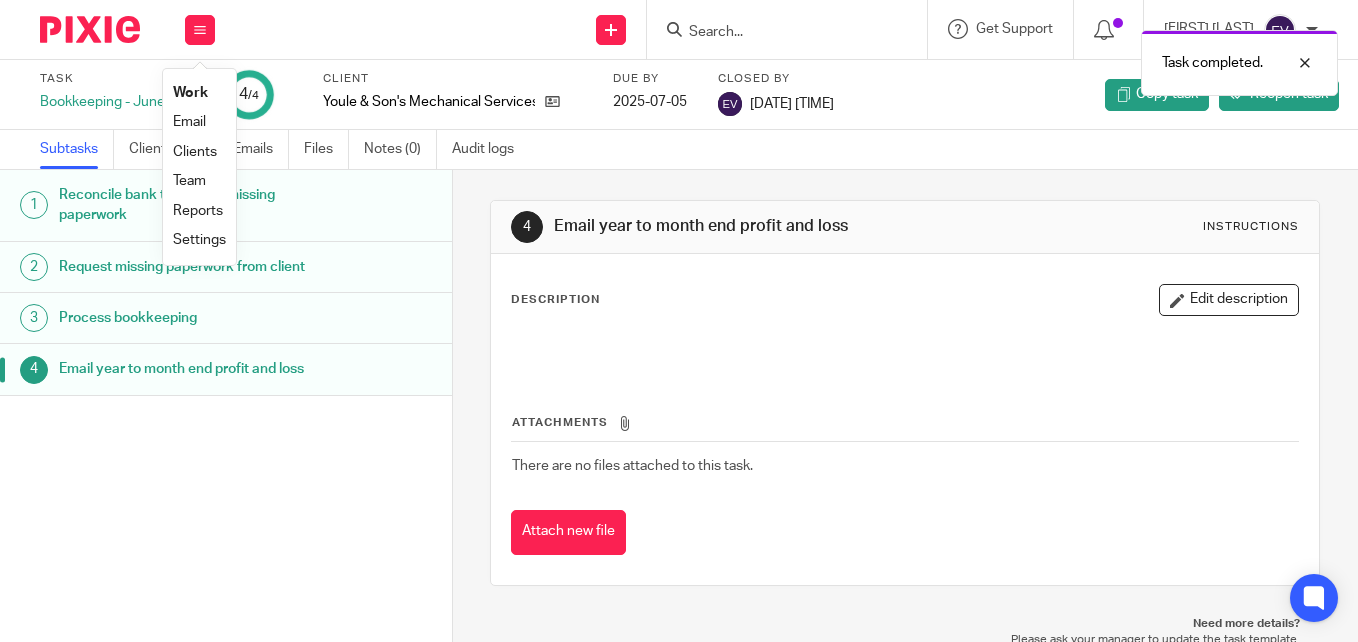 click on "Work" at bounding box center (190, 93) 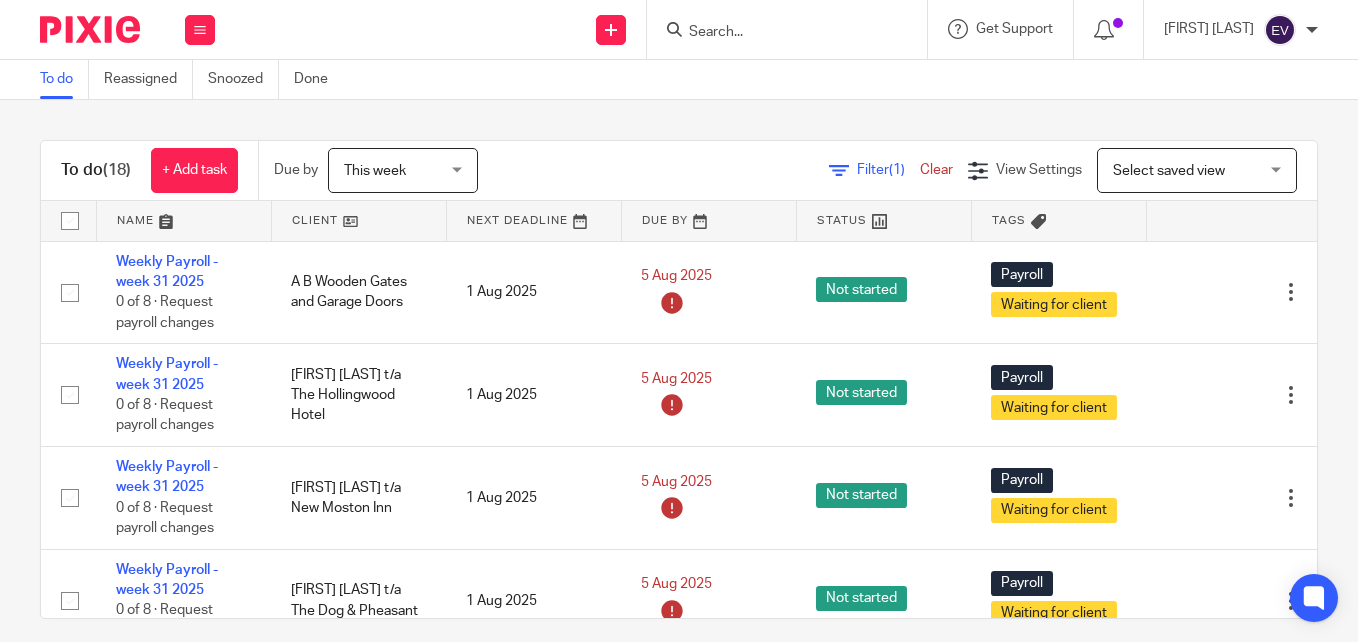 scroll, scrollTop: 0, scrollLeft: 0, axis: both 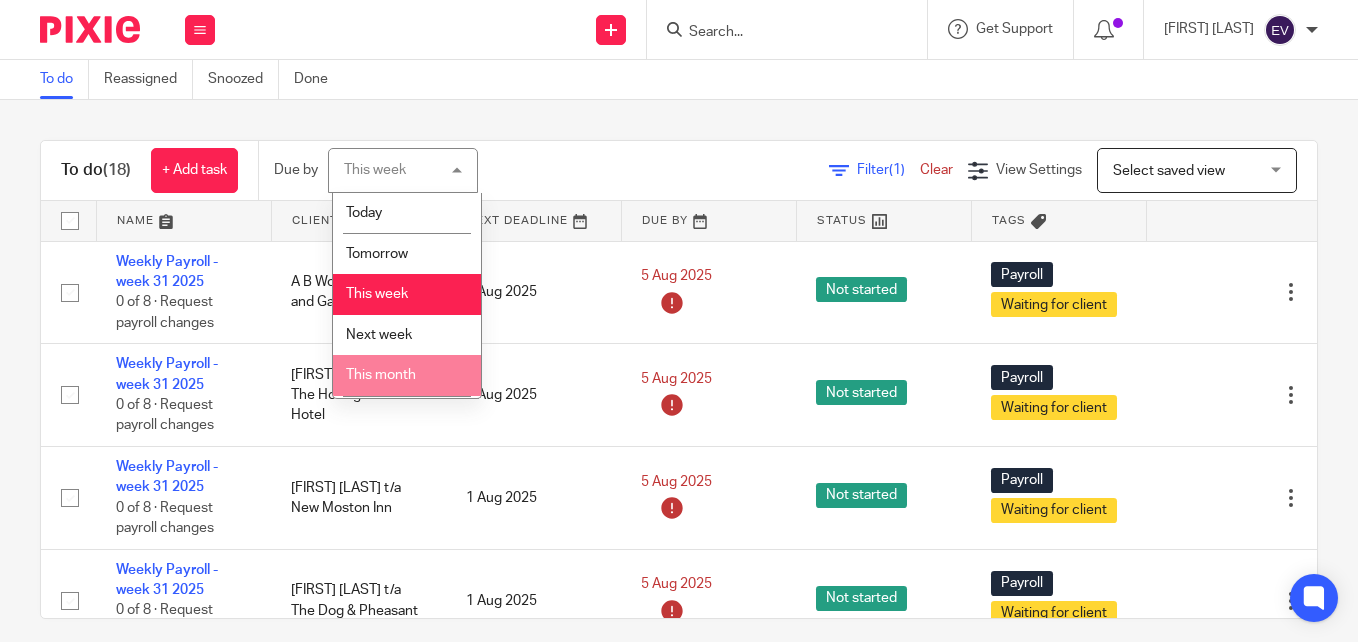 click on "This month" at bounding box center [381, 375] 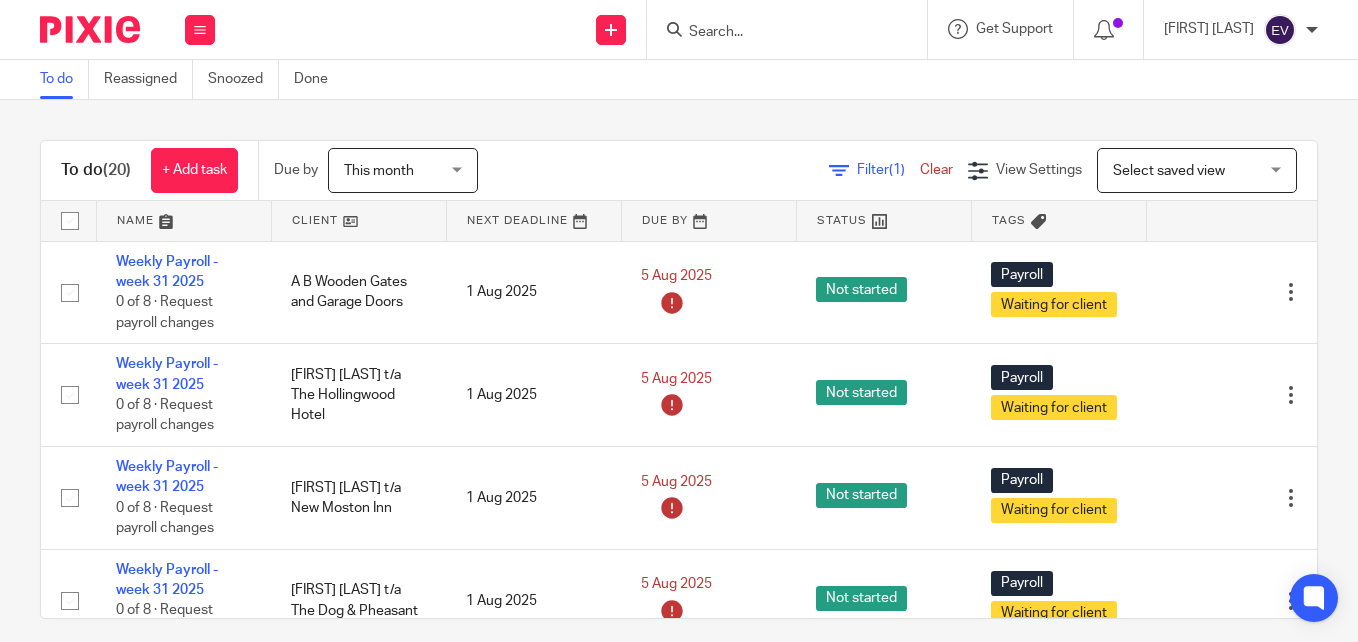 scroll, scrollTop: 0, scrollLeft: 0, axis: both 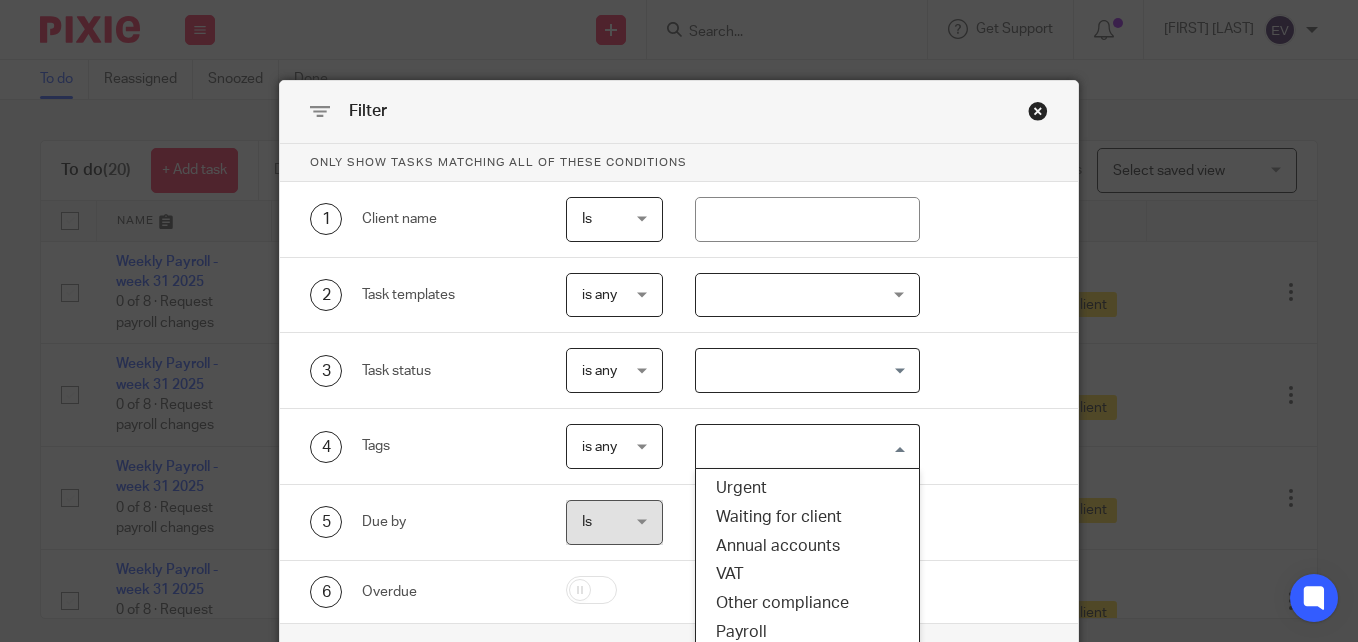 click at bounding box center (803, 446) 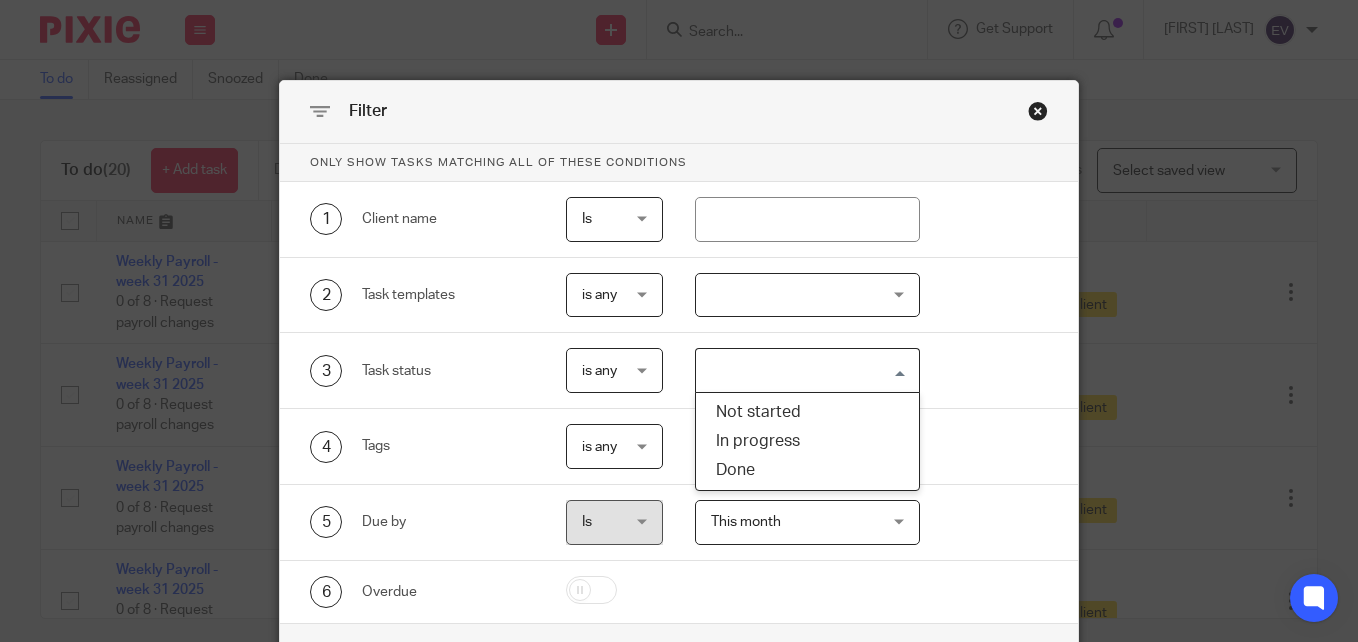 click at bounding box center [803, 370] 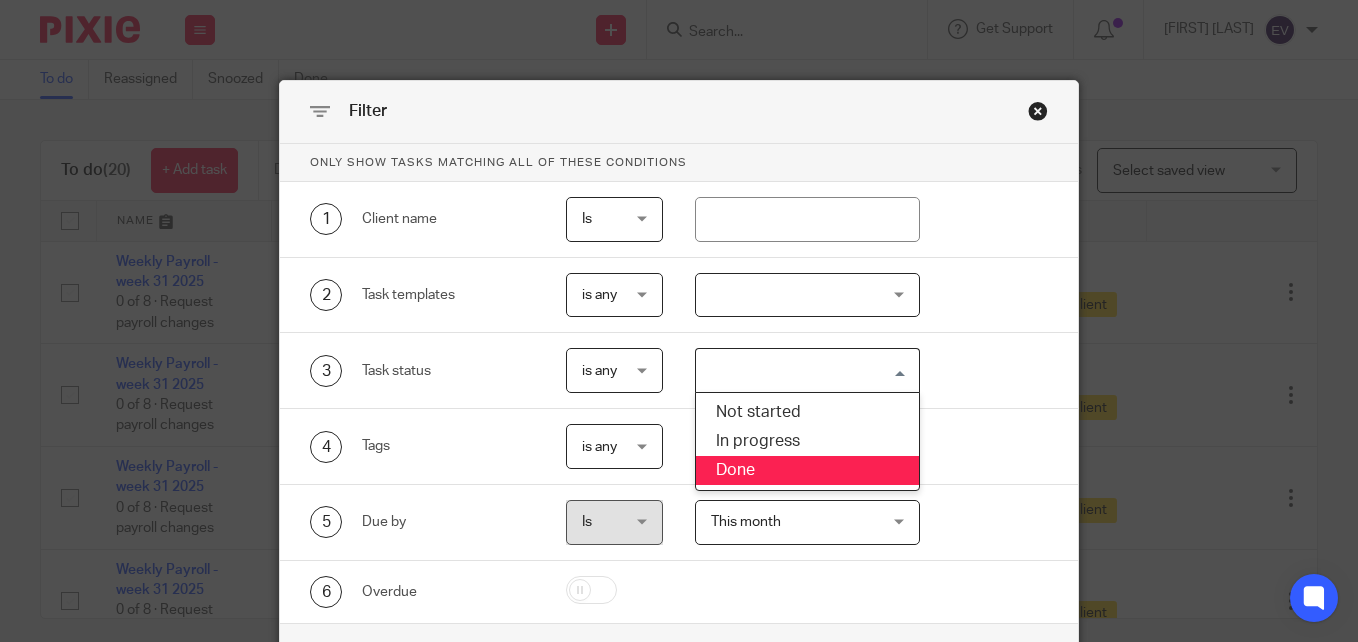 click on "4
Tags
is any
is any
is any
is all
is none
is_any             Loading..." at bounding box center [679, 447] 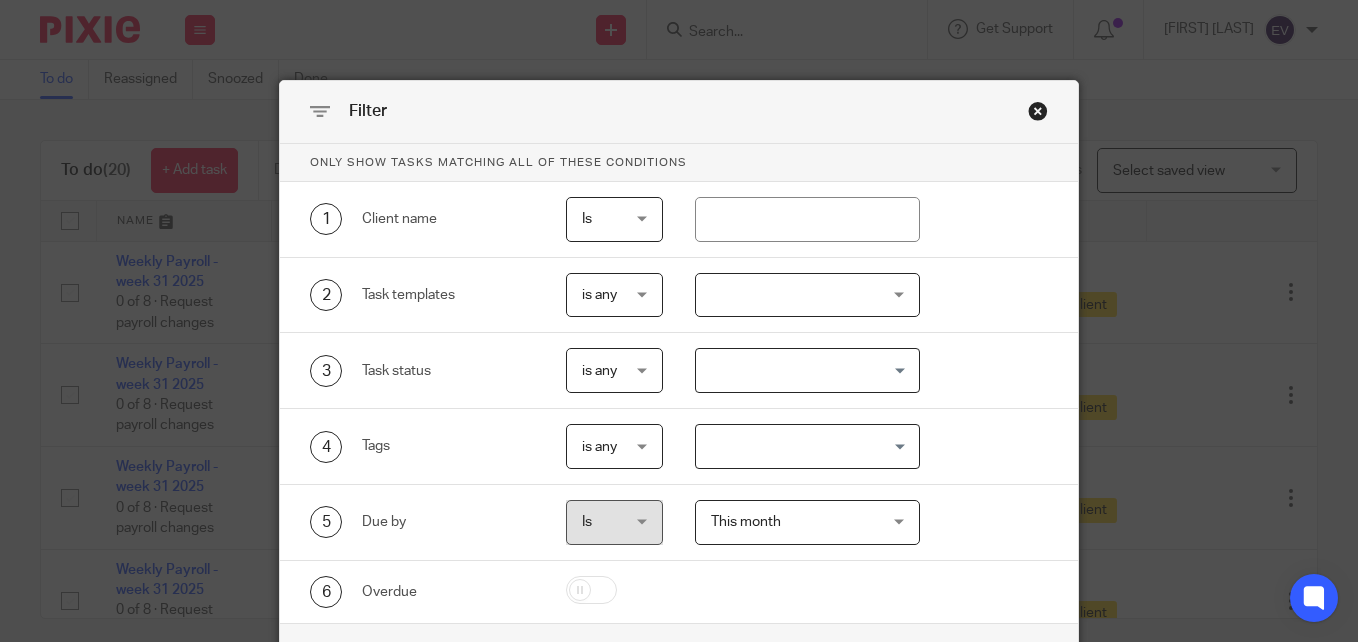 click at bounding box center [803, 446] 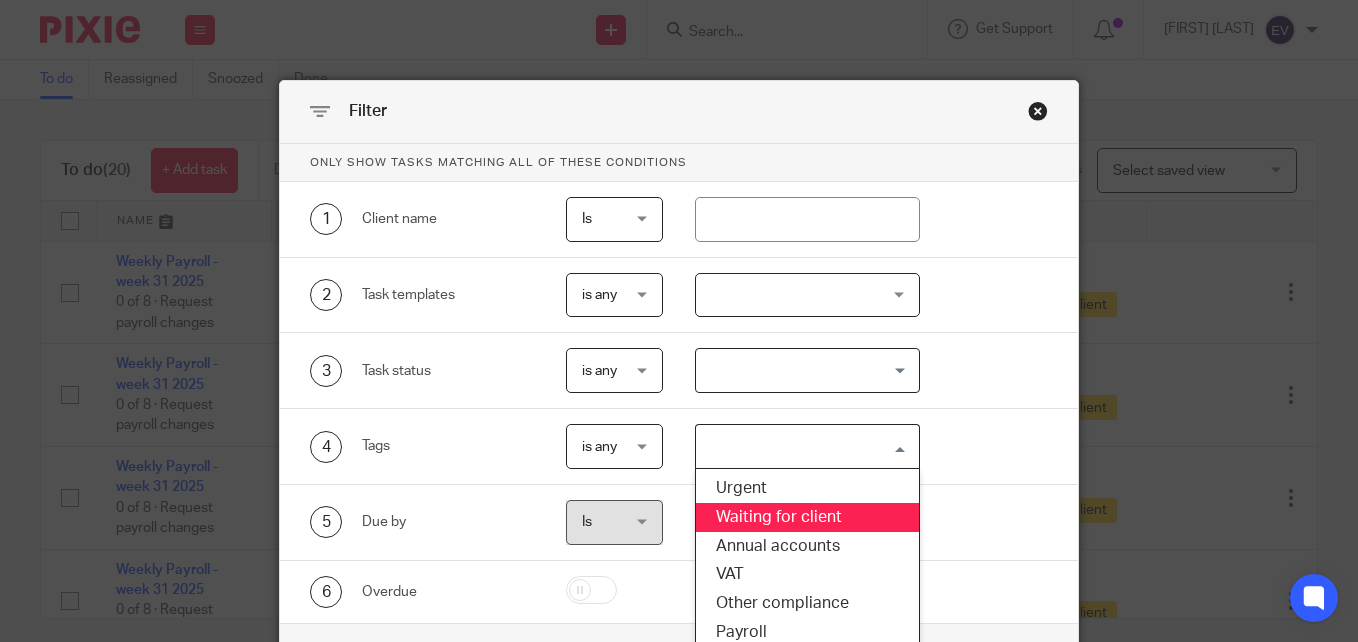 scroll, scrollTop: 8, scrollLeft: 0, axis: vertical 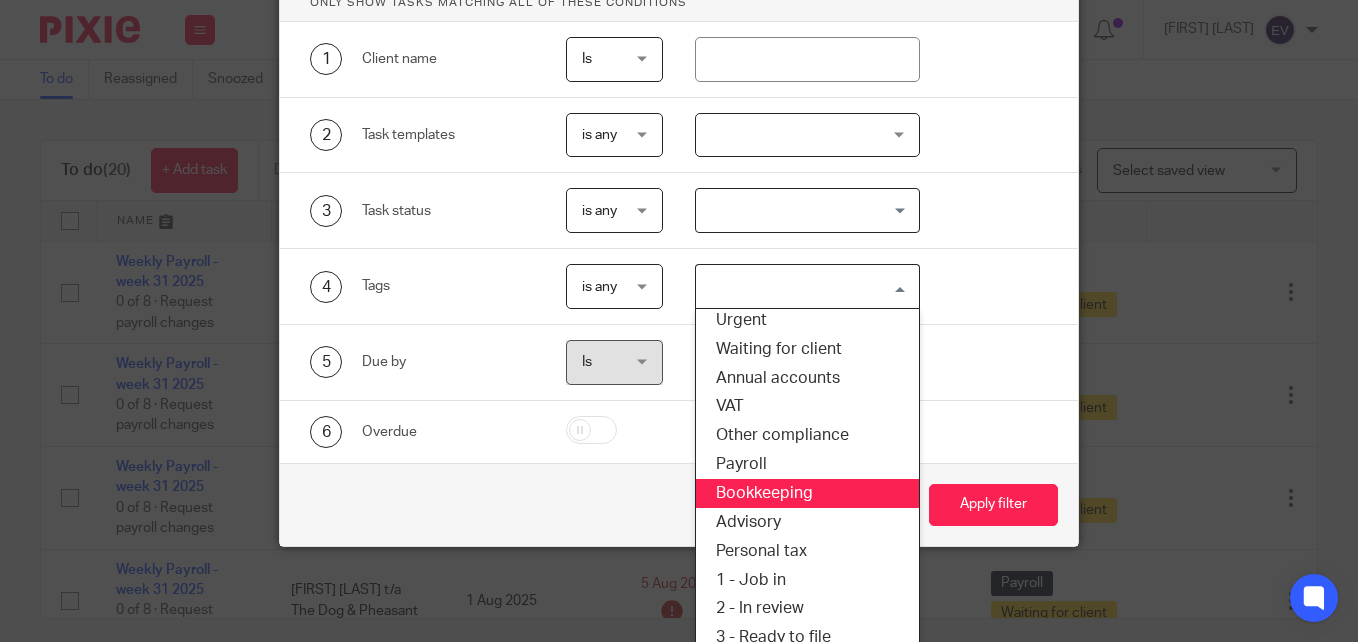 click on "Bookkeeping" at bounding box center (807, 493) 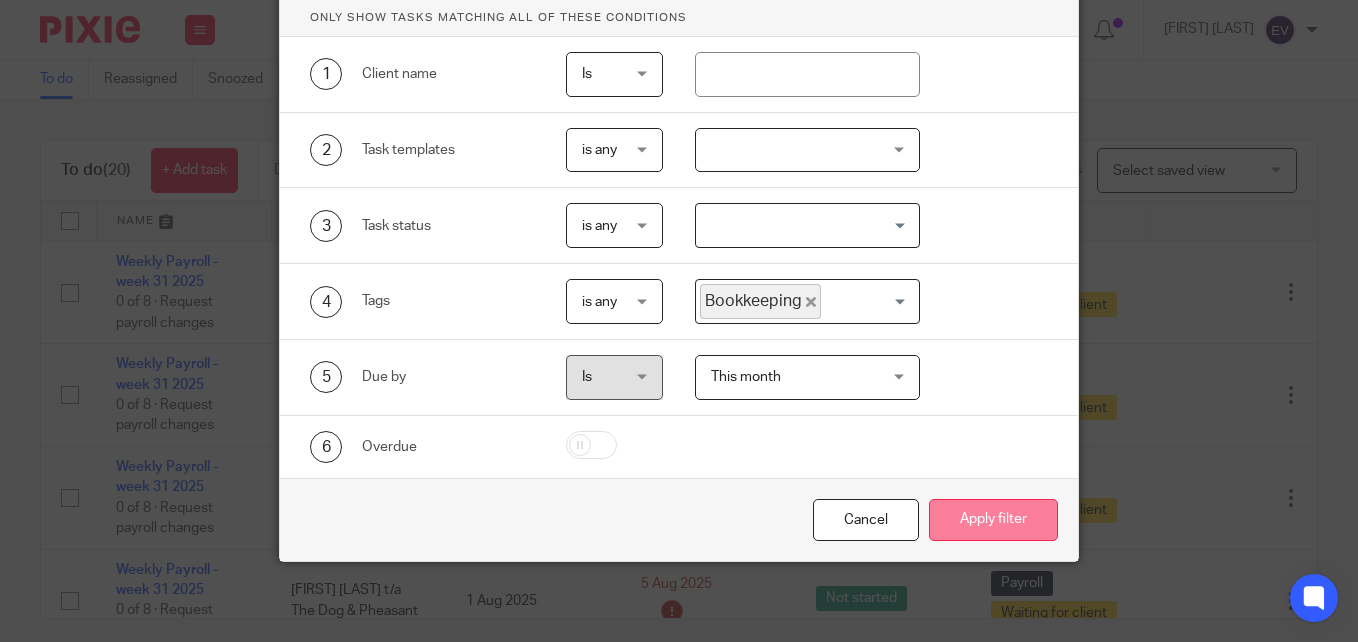 click on "Apply filter" at bounding box center (993, 520) 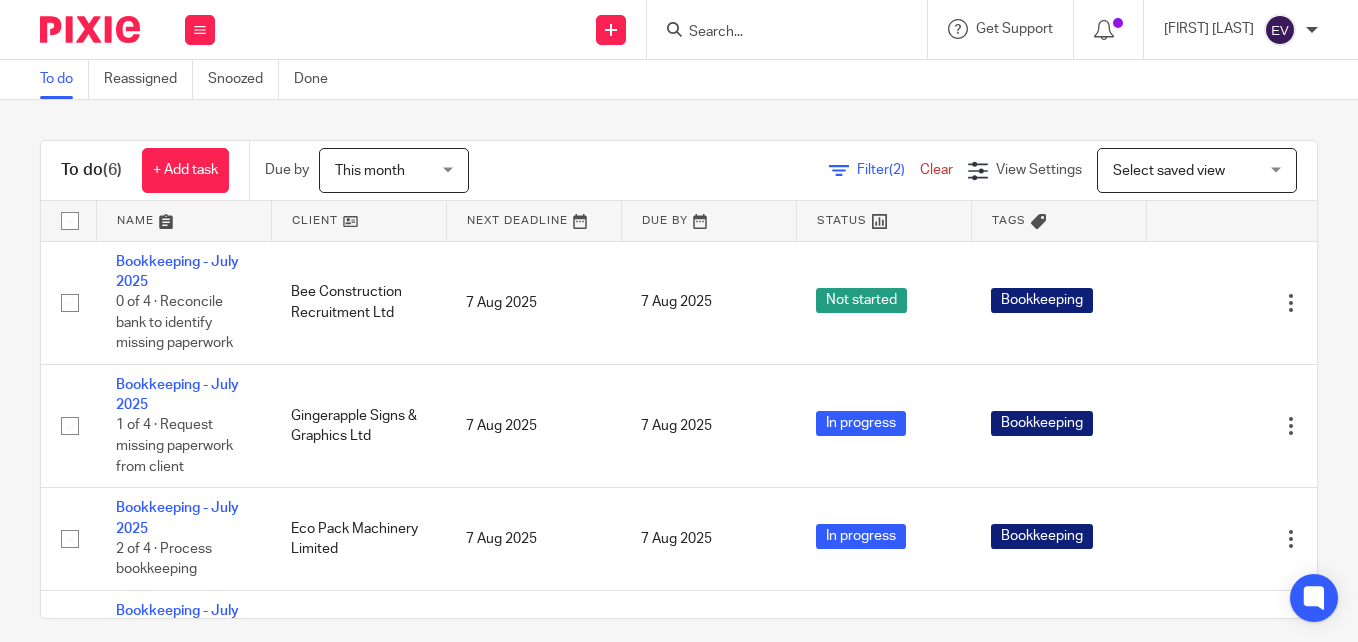 scroll, scrollTop: 0, scrollLeft: 0, axis: both 